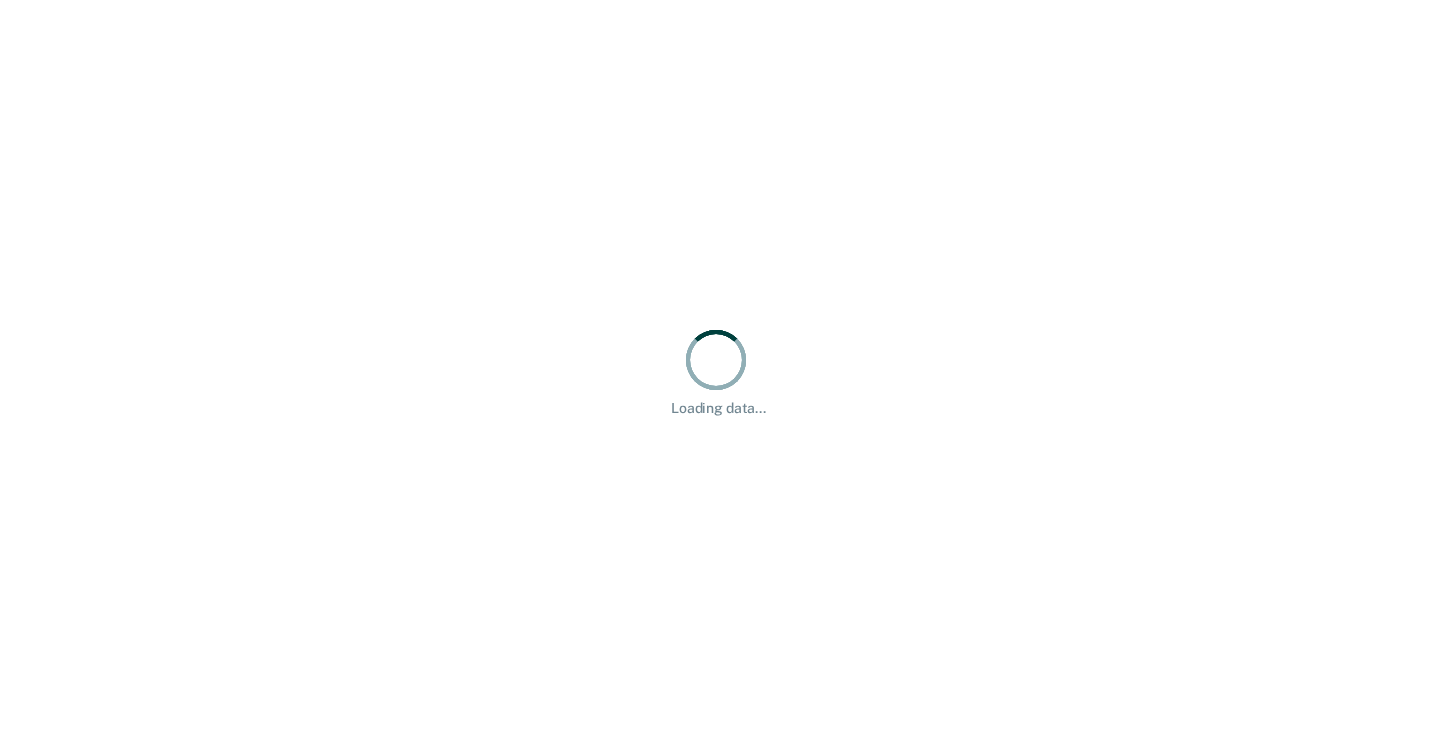 scroll, scrollTop: 0, scrollLeft: 0, axis: both 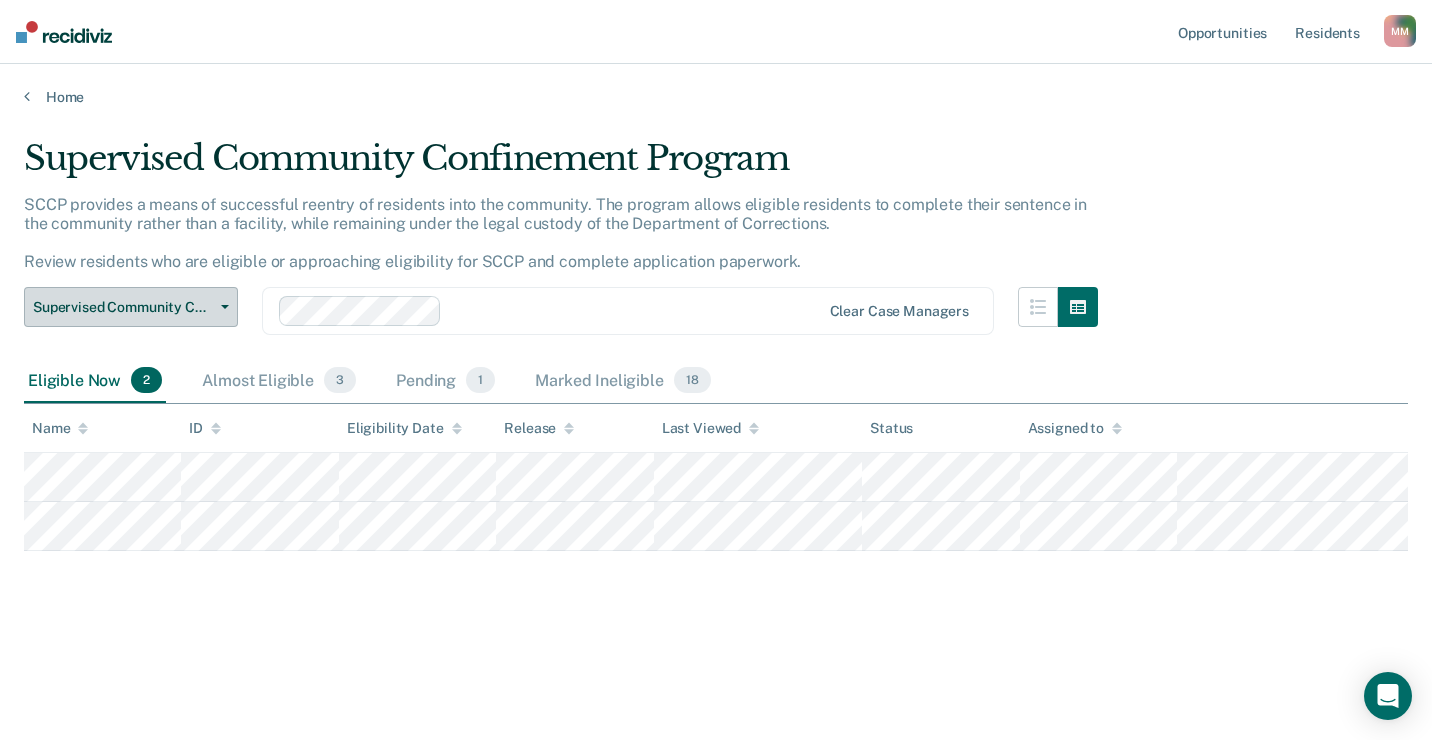 click 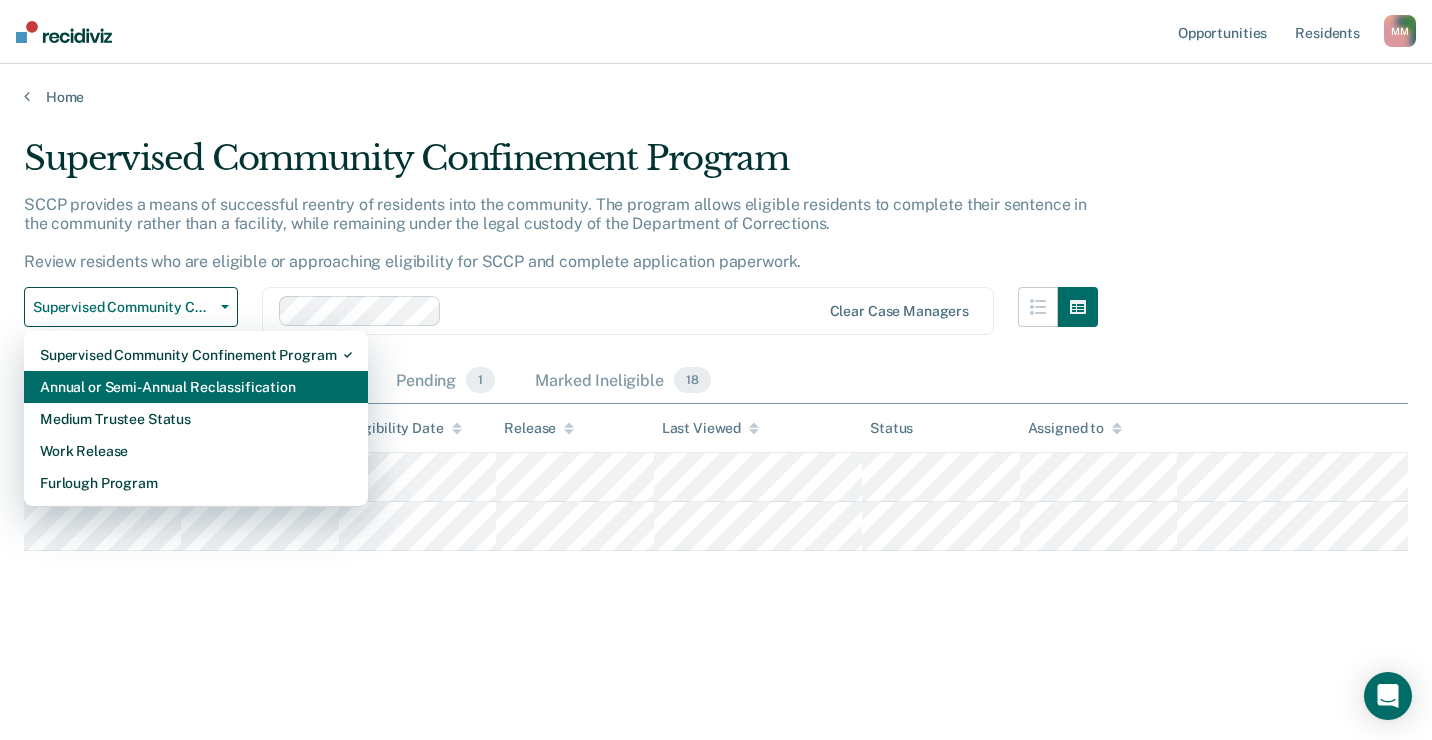 click on "Annual or Semi-Annual Reclassification" at bounding box center [196, 387] 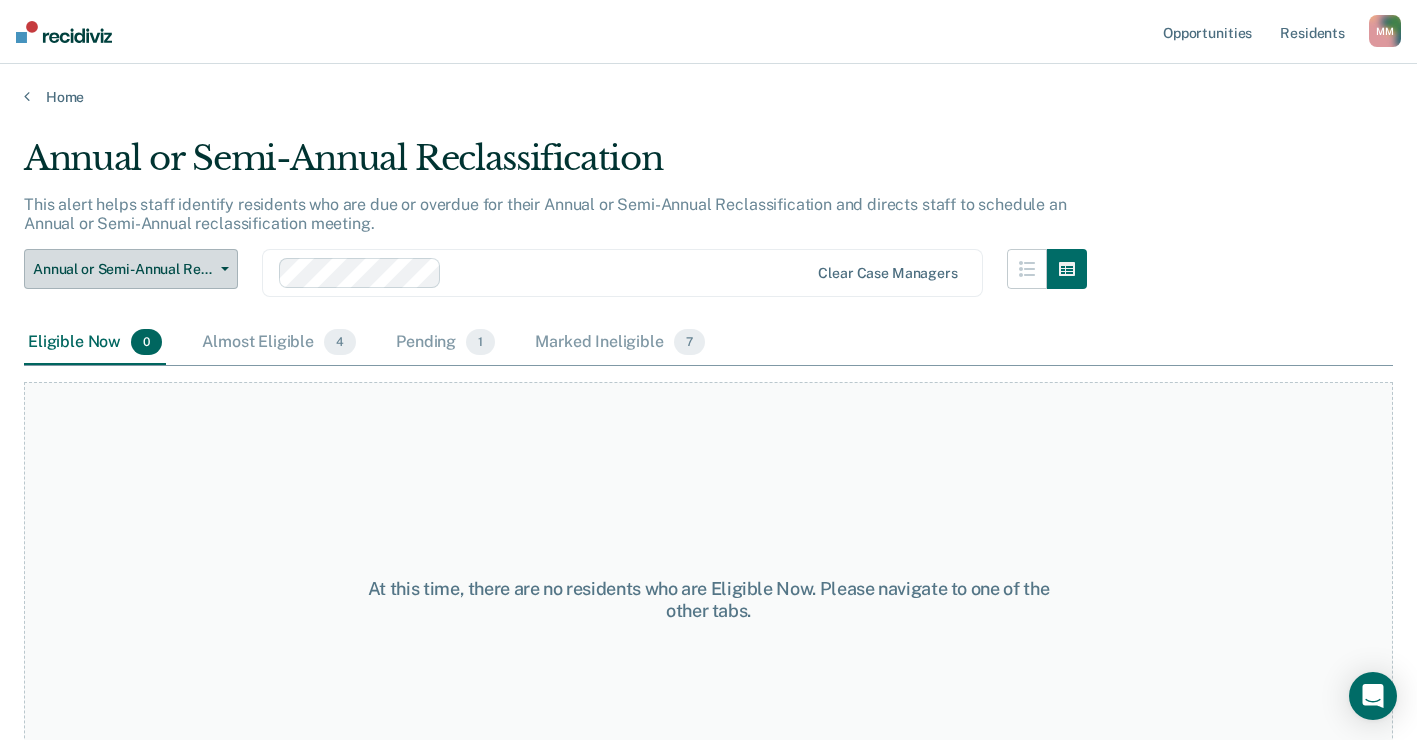 click on "Annual or Semi-Annual Reclassification" at bounding box center [131, 269] 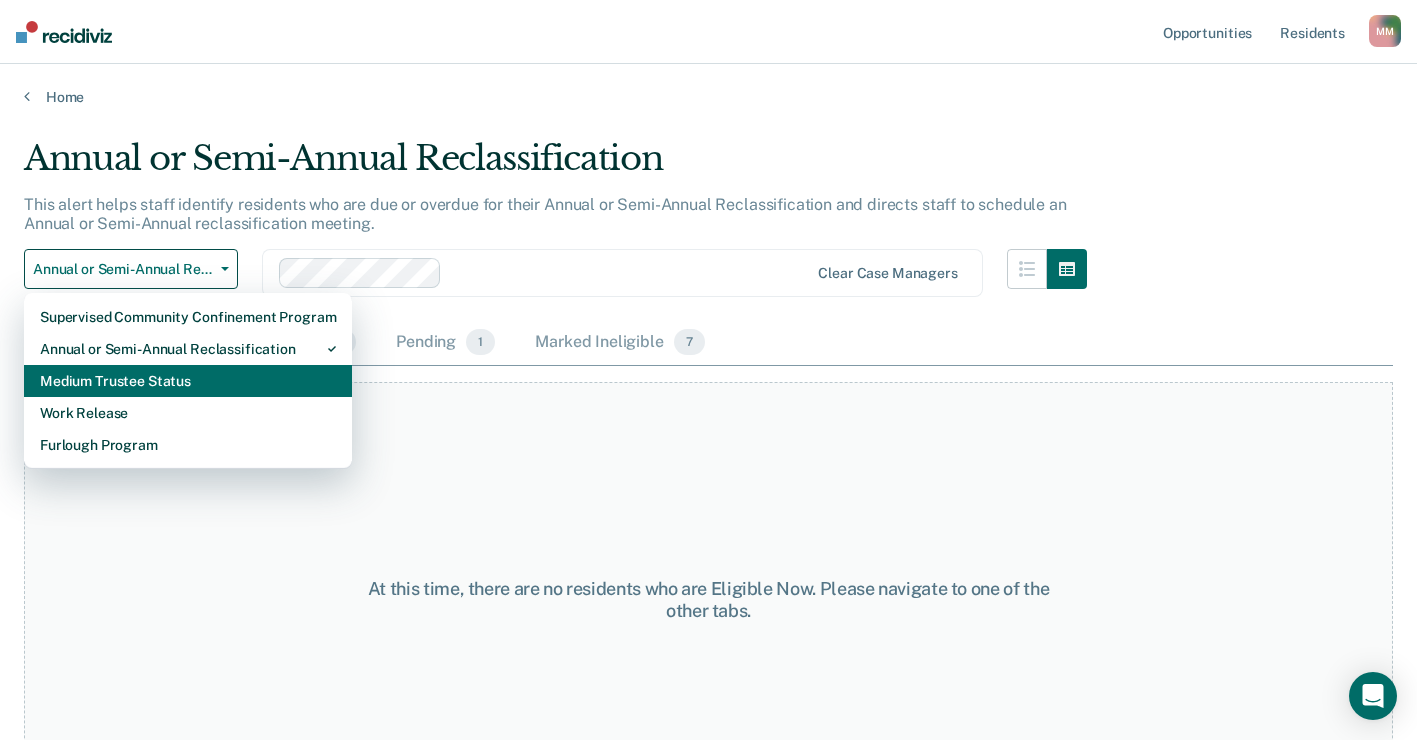 click on "Medium Trustee Status" at bounding box center [188, 381] 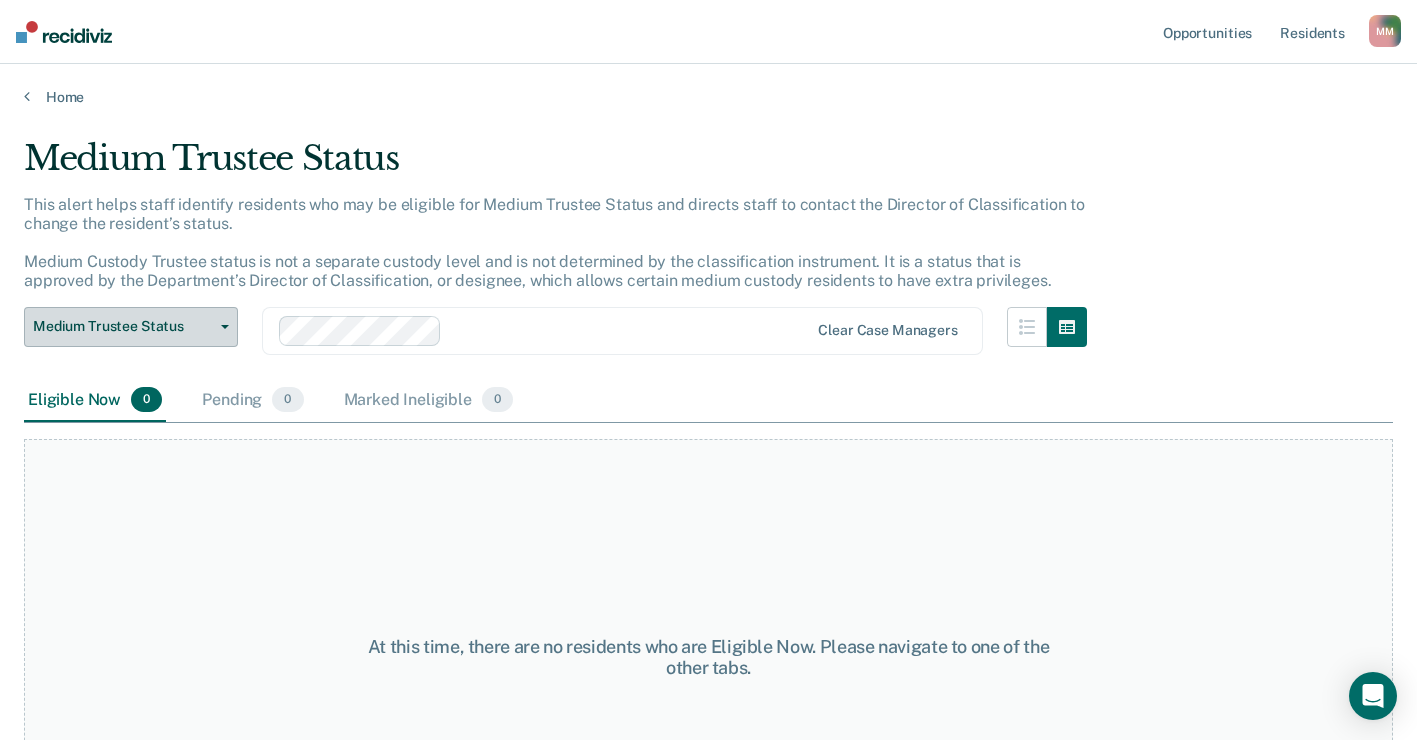 click on "Medium Trustee Status" at bounding box center [131, 327] 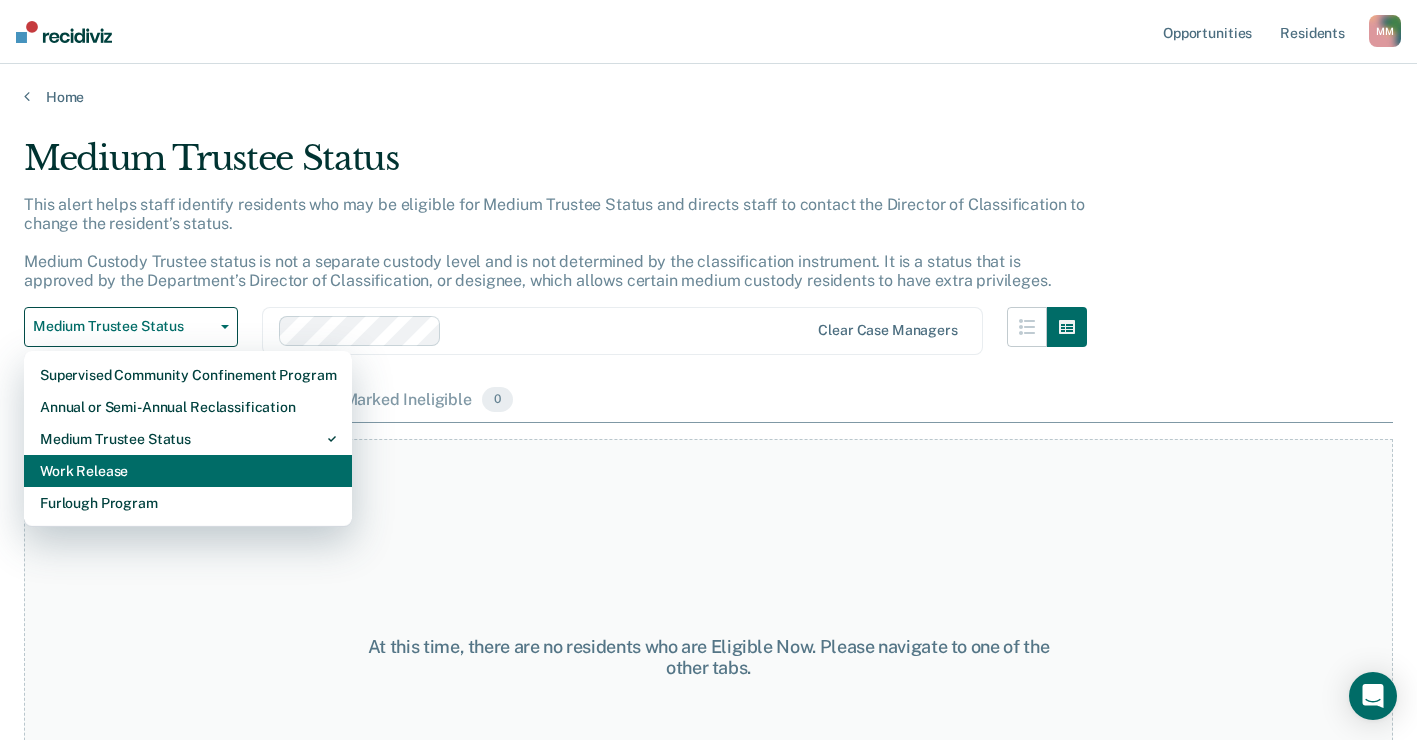 click on "Work Release" at bounding box center (188, 471) 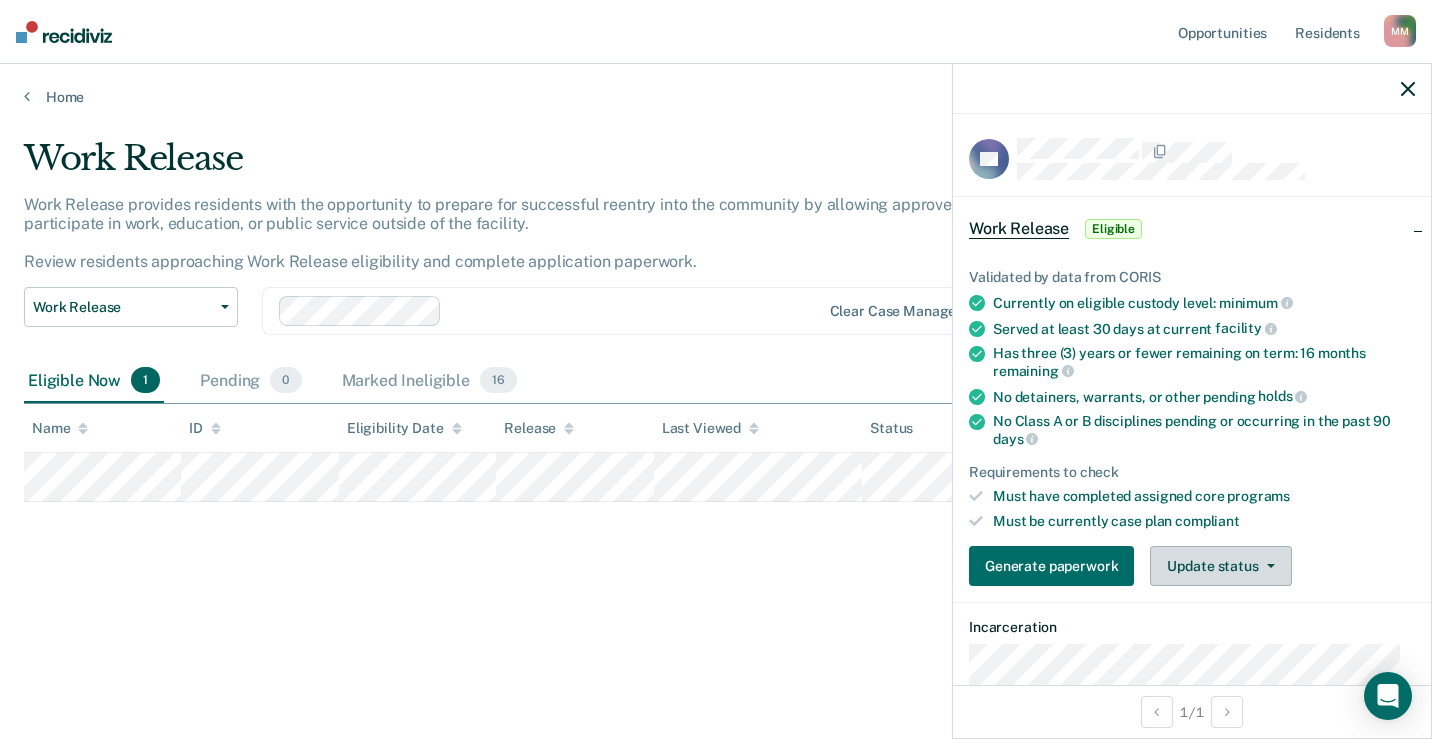 click on "Update status" at bounding box center (1220, 566) 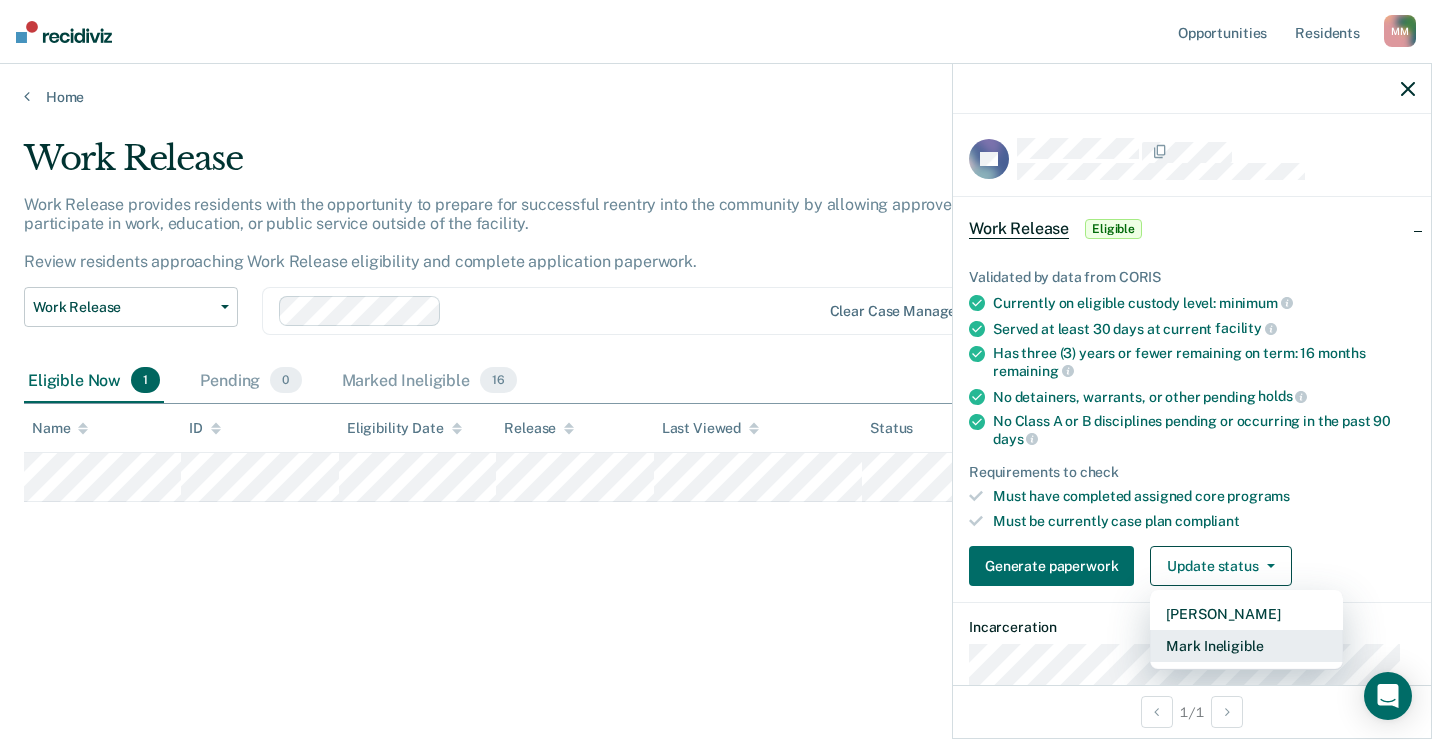click on "Mark Ineligible" at bounding box center [1246, 646] 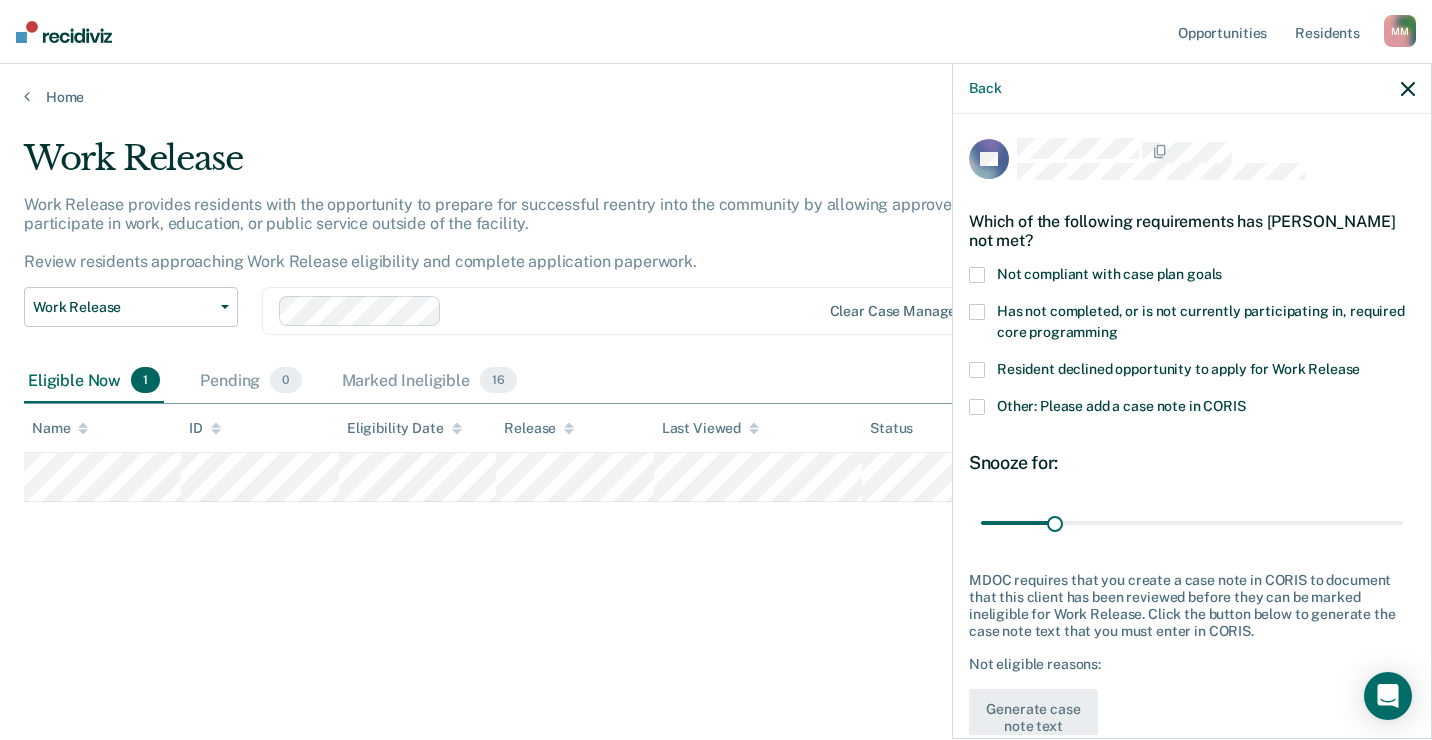 click at bounding box center (977, 312) 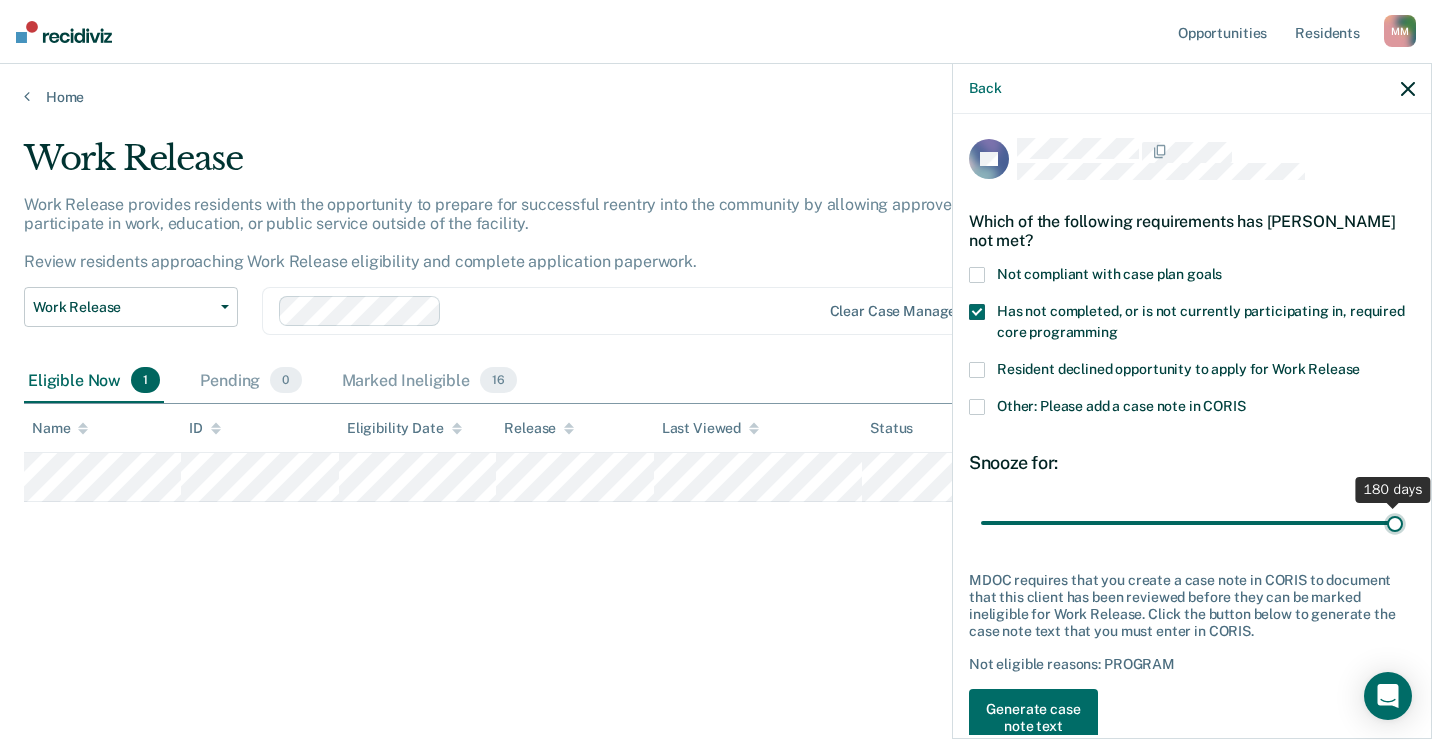 drag, startPoint x: 1056, startPoint y: 515, endPoint x: 1435, endPoint y: 501, distance: 379.25848 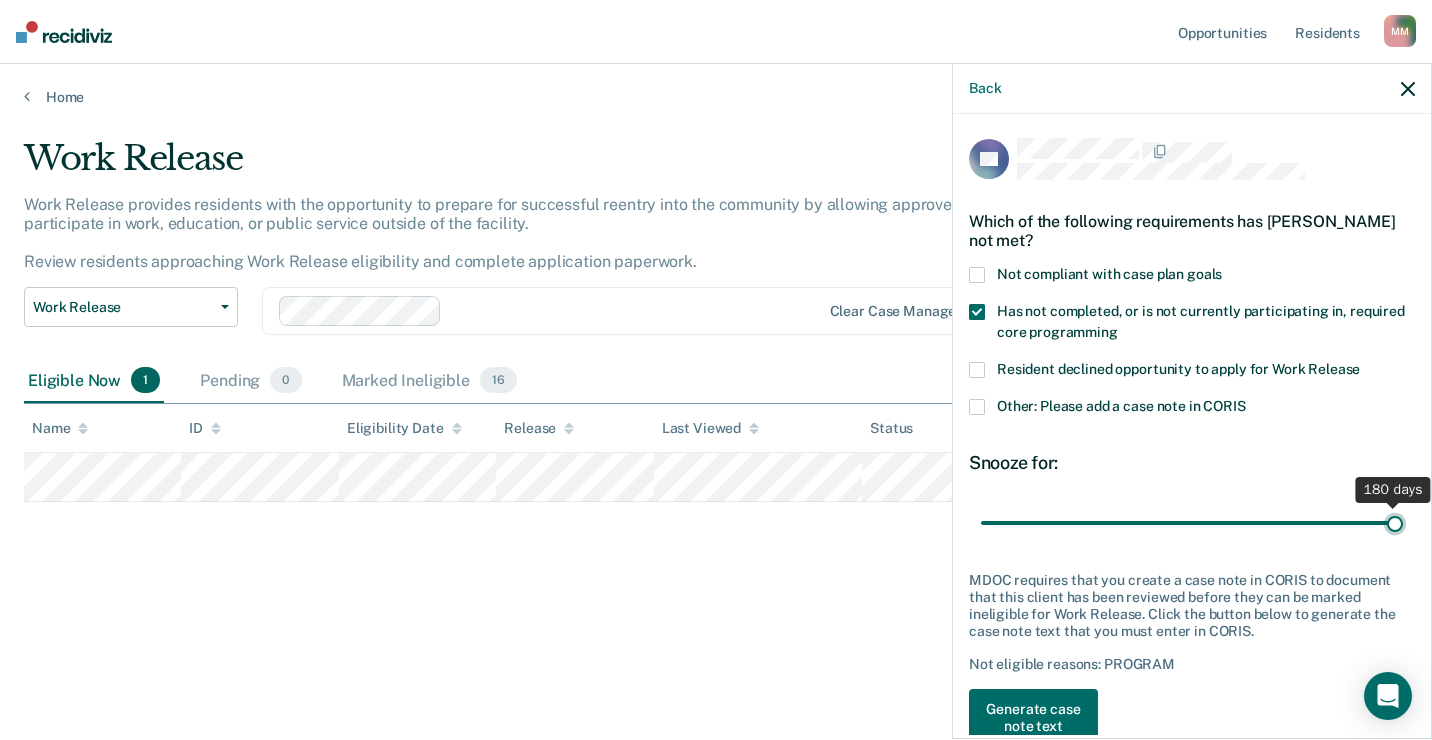 type on "180" 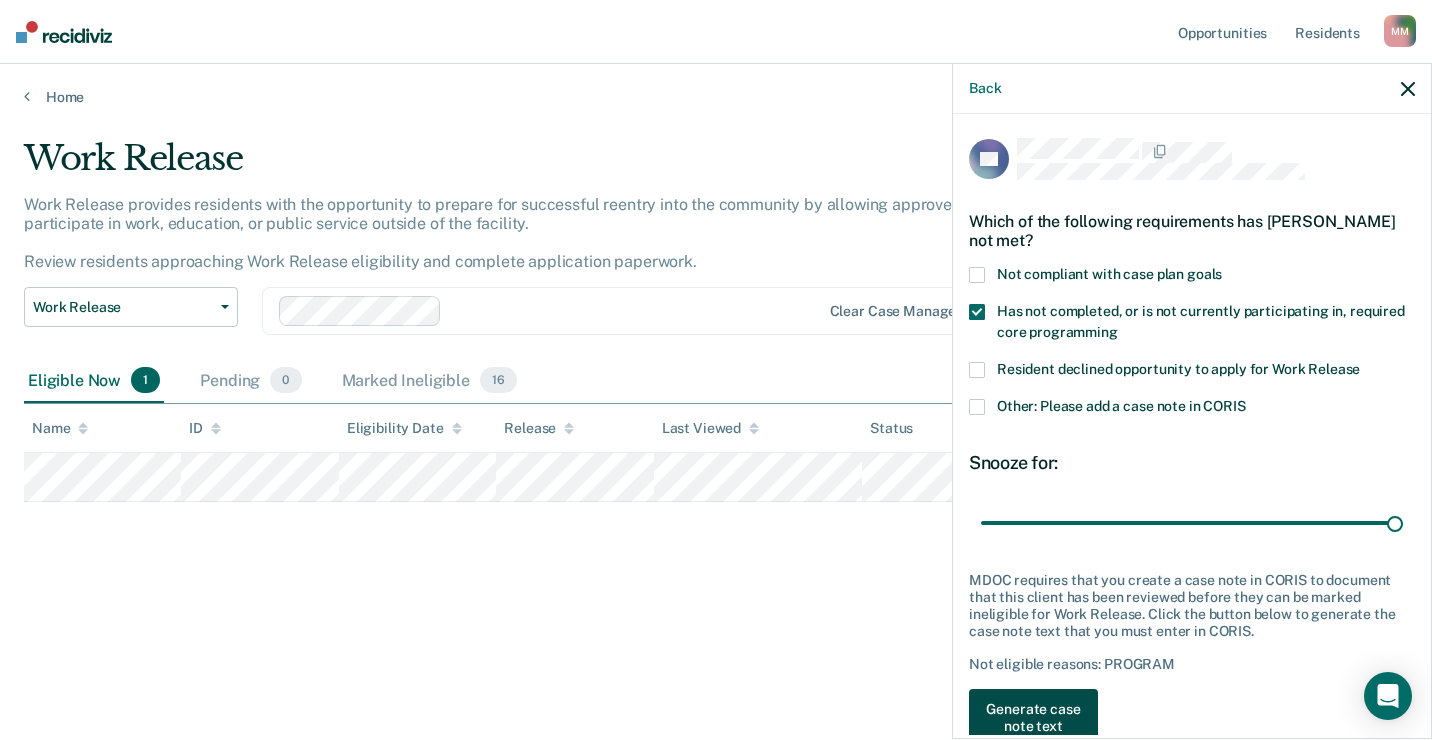 click on "Generate case note text" at bounding box center [1033, 718] 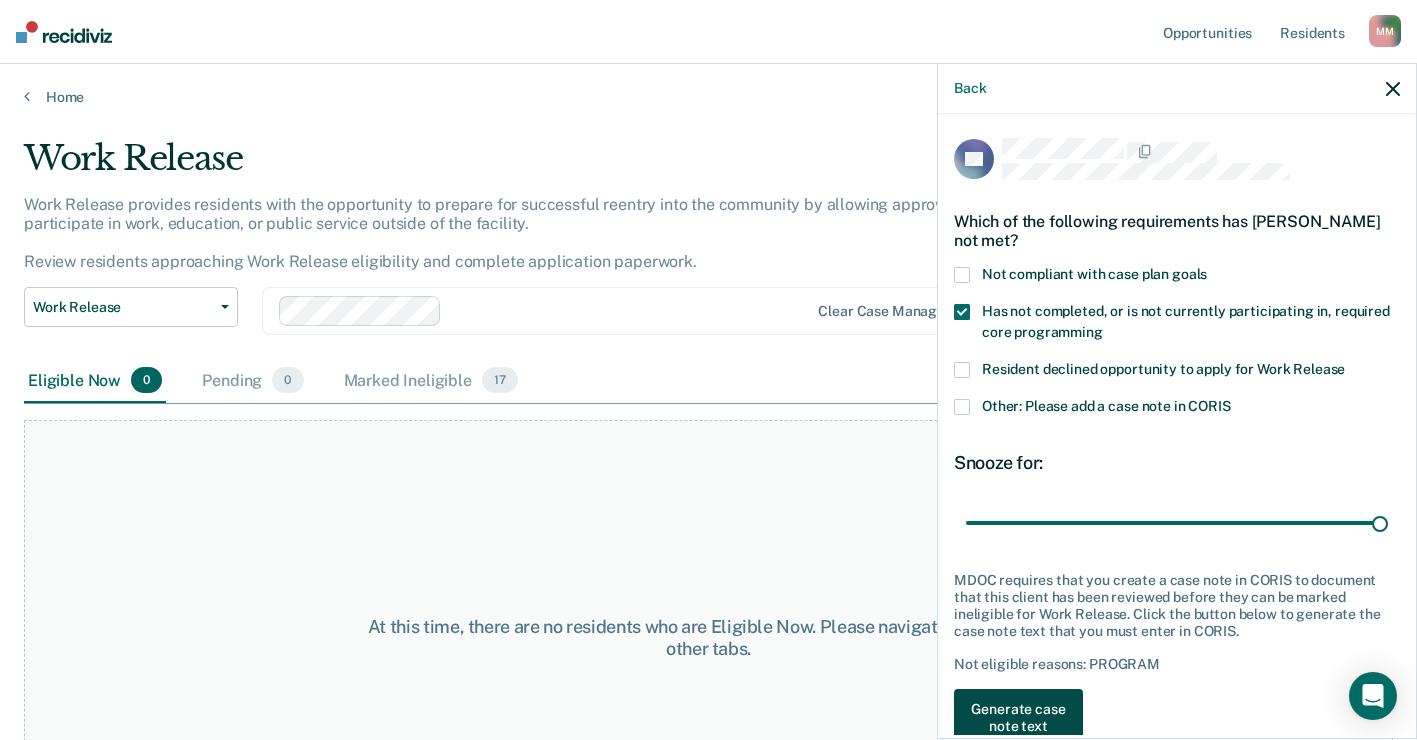 scroll, scrollTop: 9, scrollLeft: 0, axis: vertical 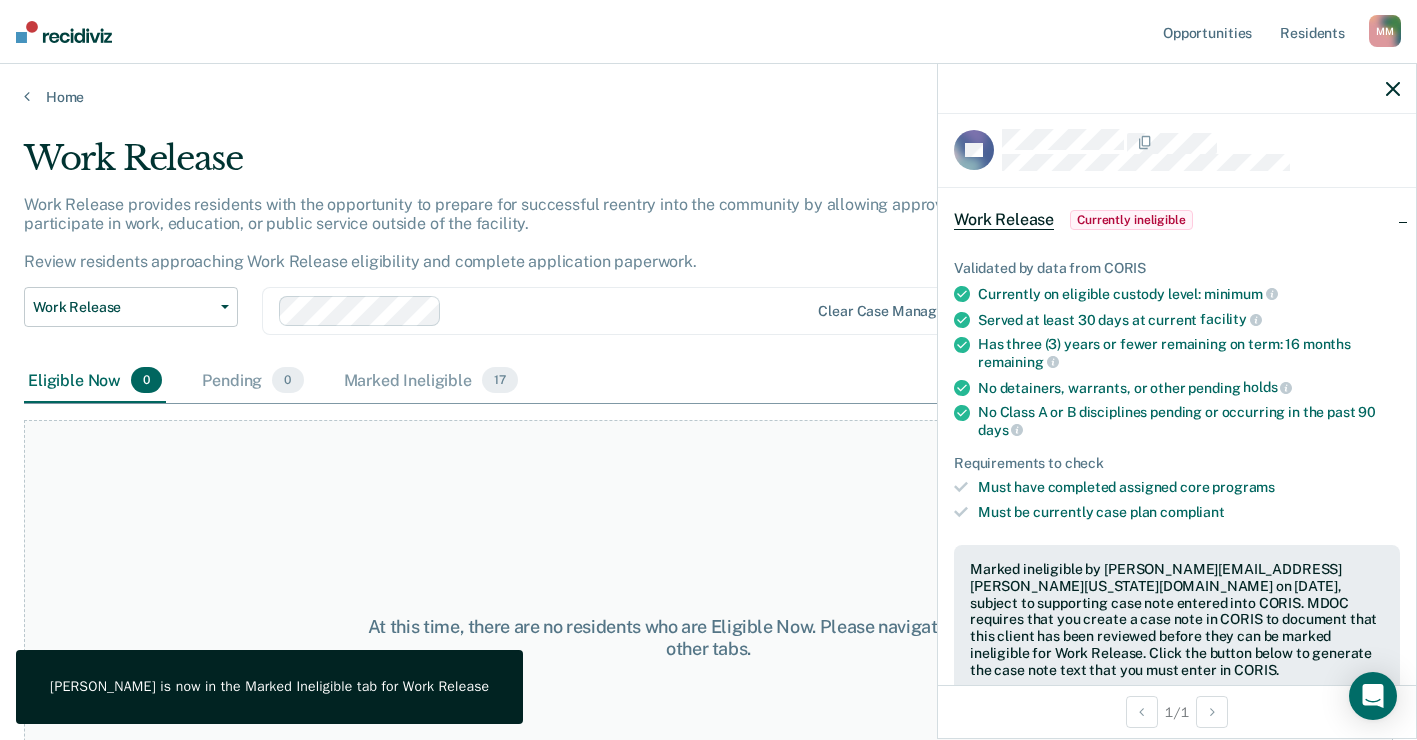 click at bounding box center [1393, 88] 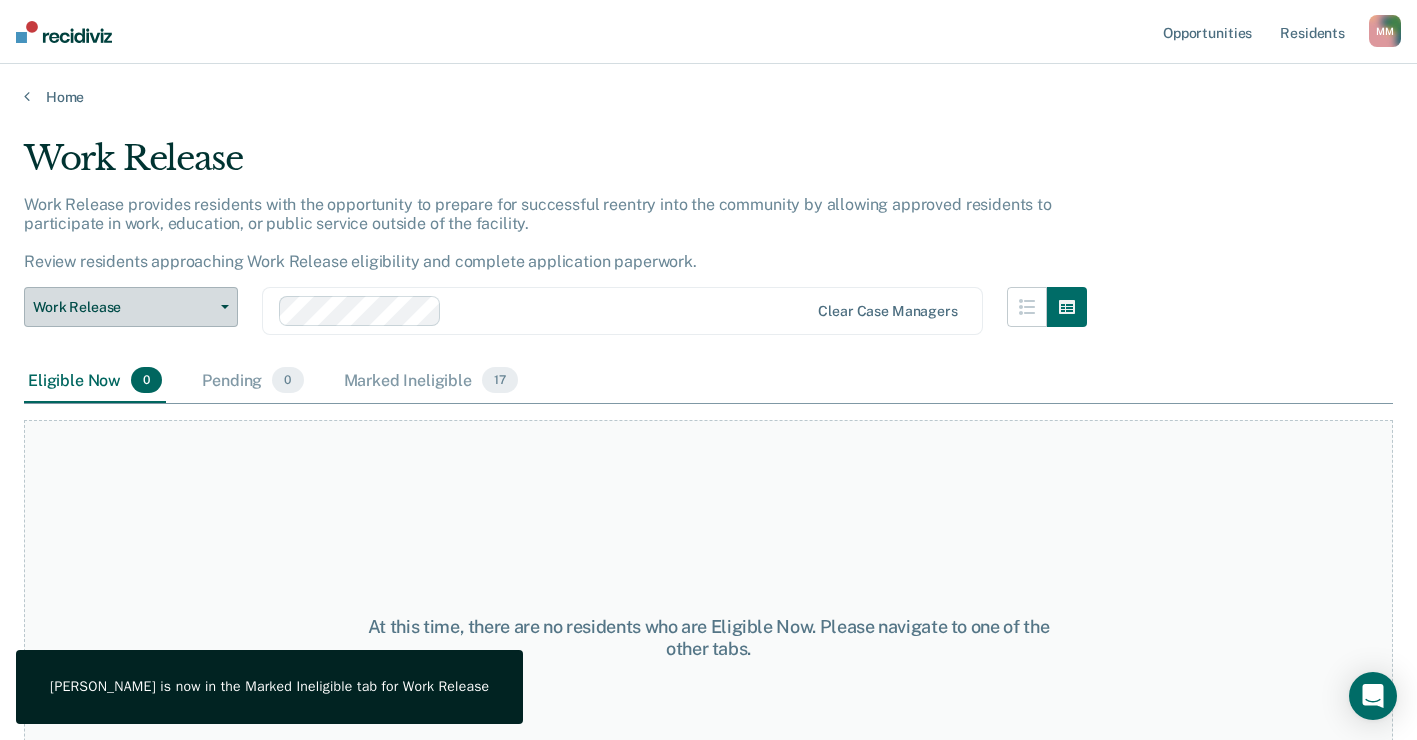 click on "Work Release" at bounding box center [131, 307] 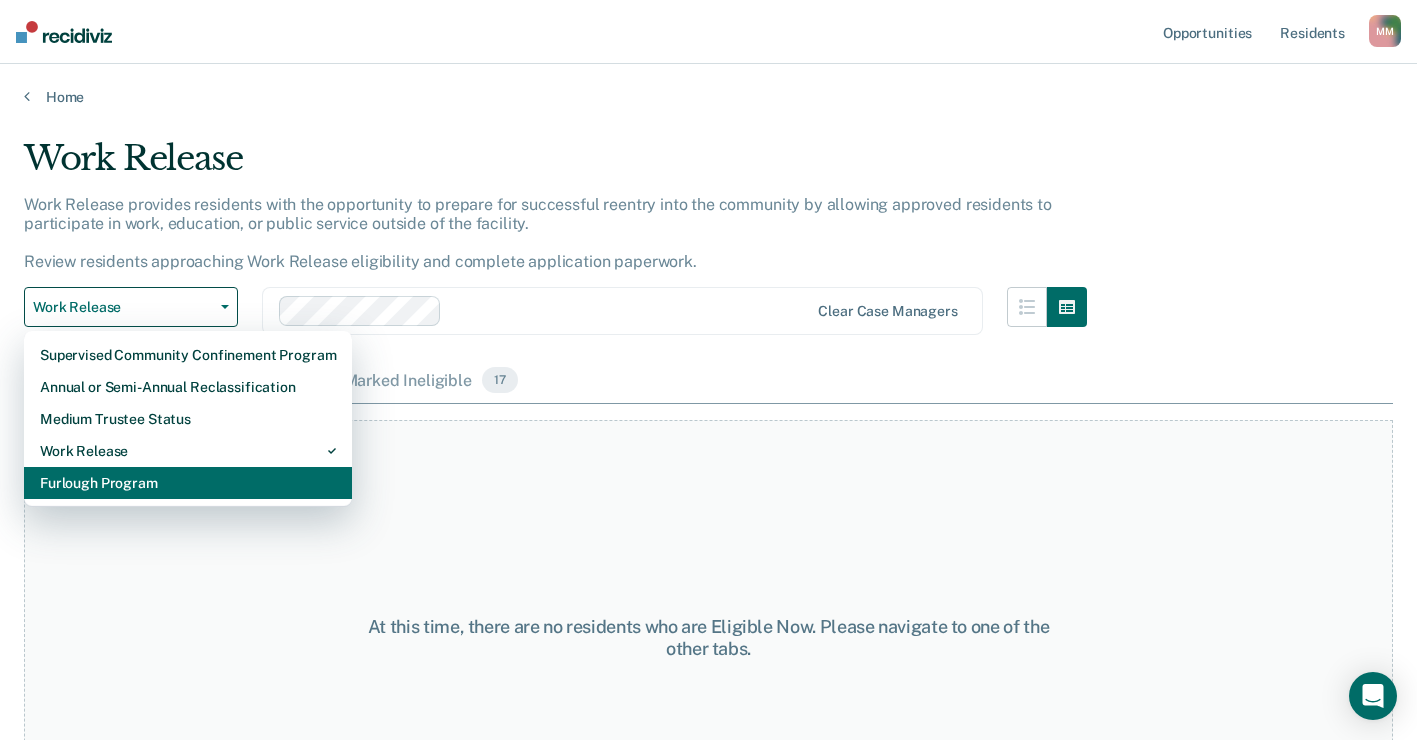 click on "Furlough Program" at bounding box center [188, 483] 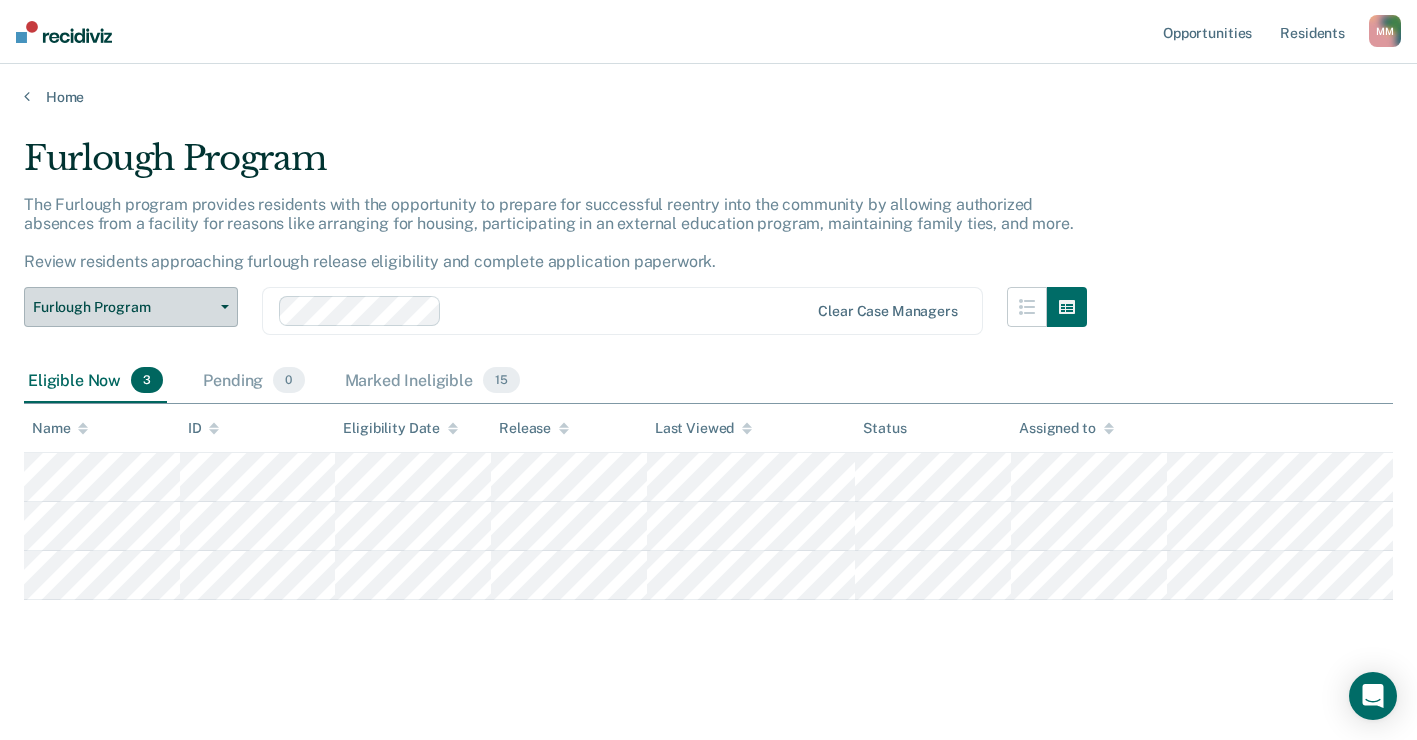click 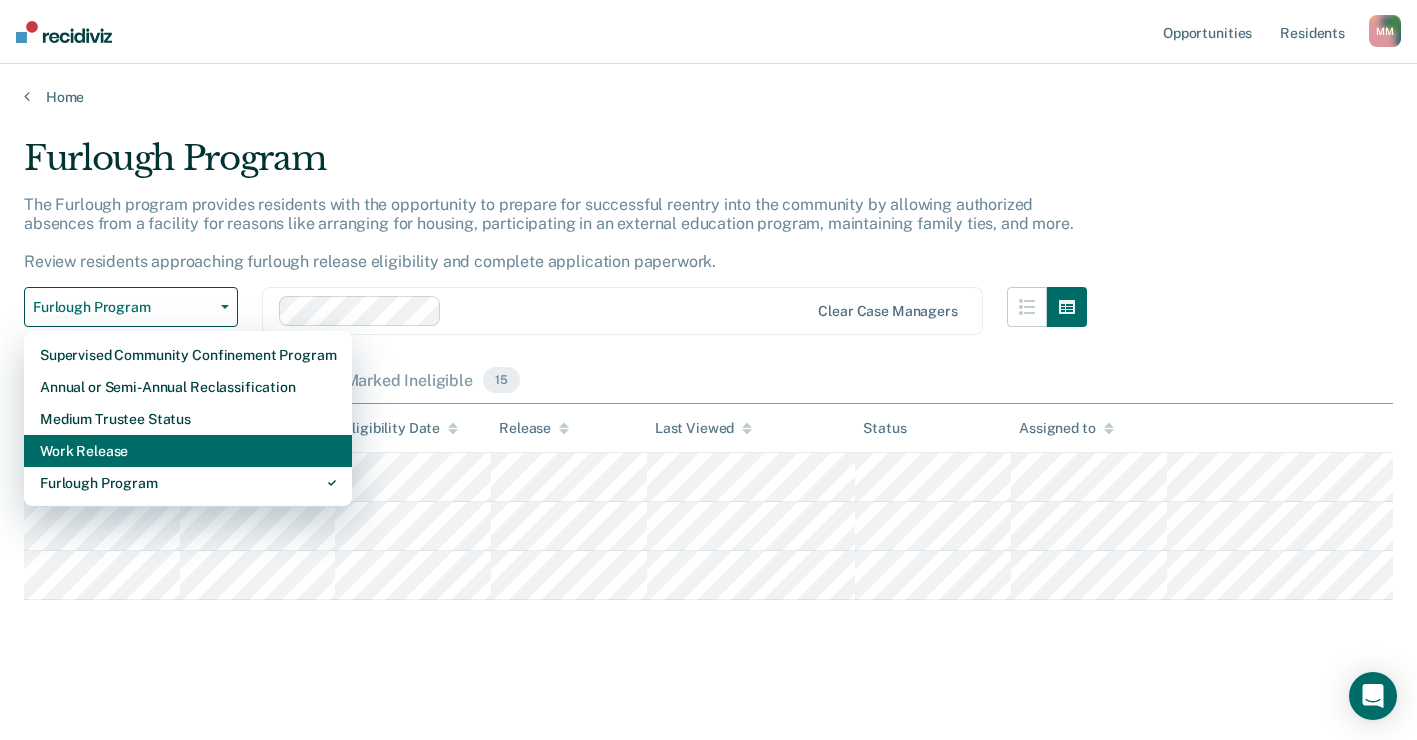 click on "Work Release" at bounding box center [188, 451] 